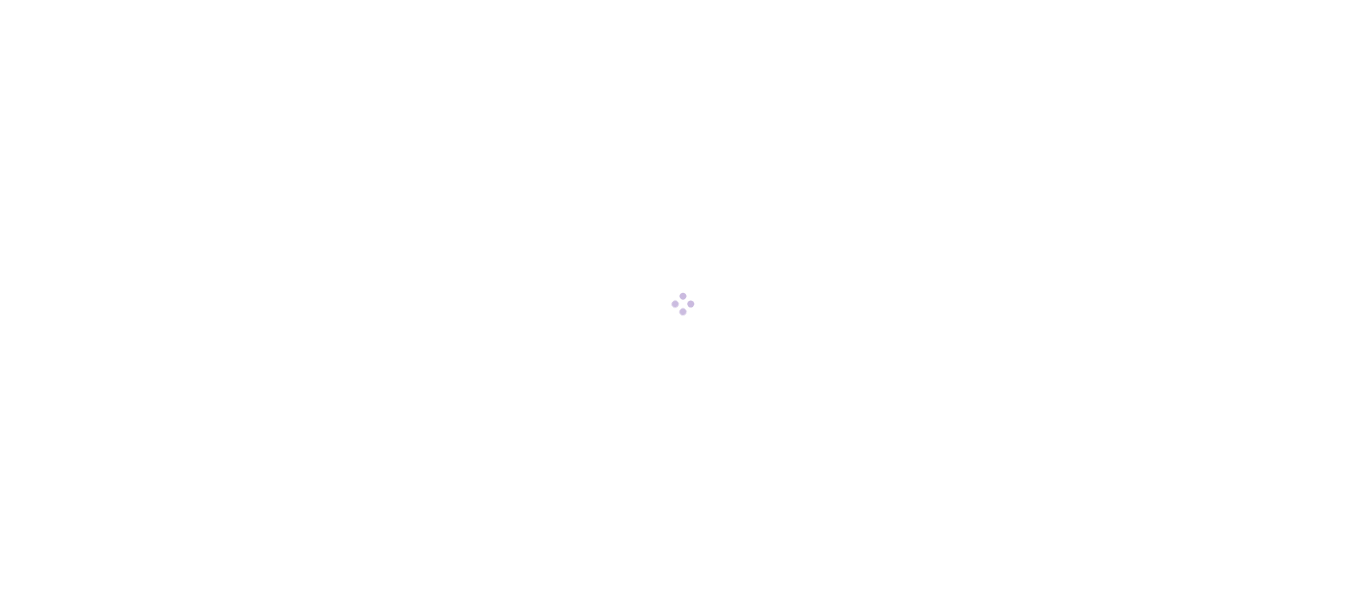 scroll, scrollTop: 0, scrollLeft: 0, axis: both 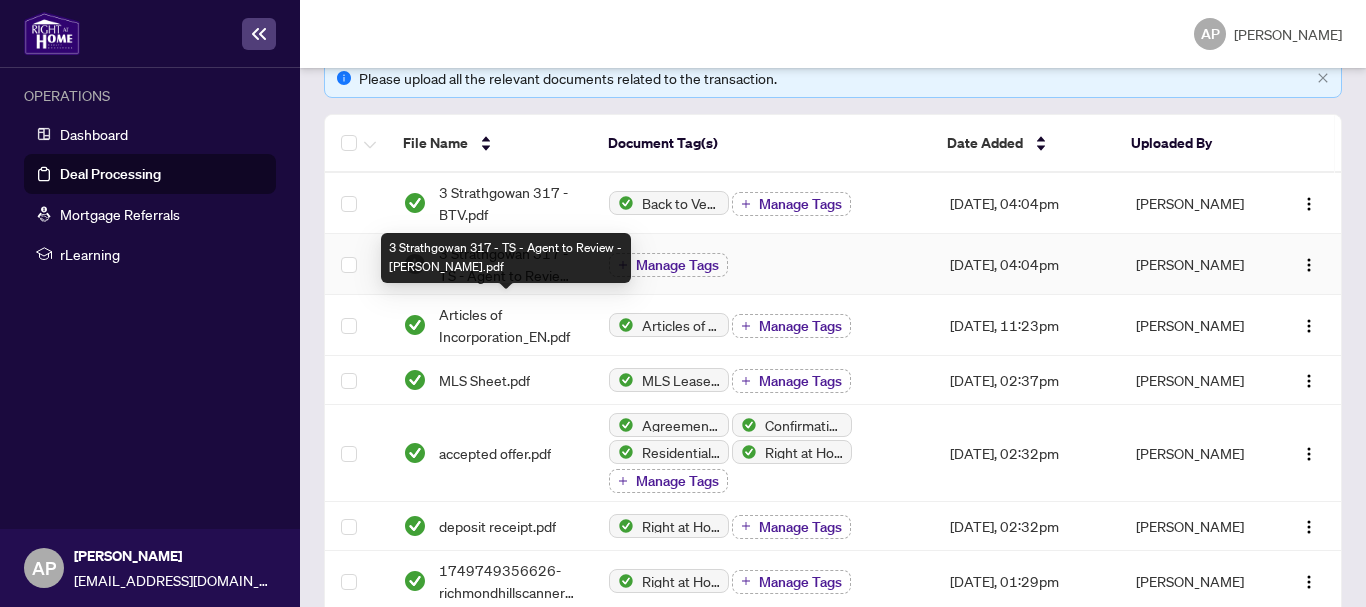 click on "3 Strathgowan 317 - TS - Agent to Review - [PERSON_NAME].pdf" at bounding box center [508, 264] 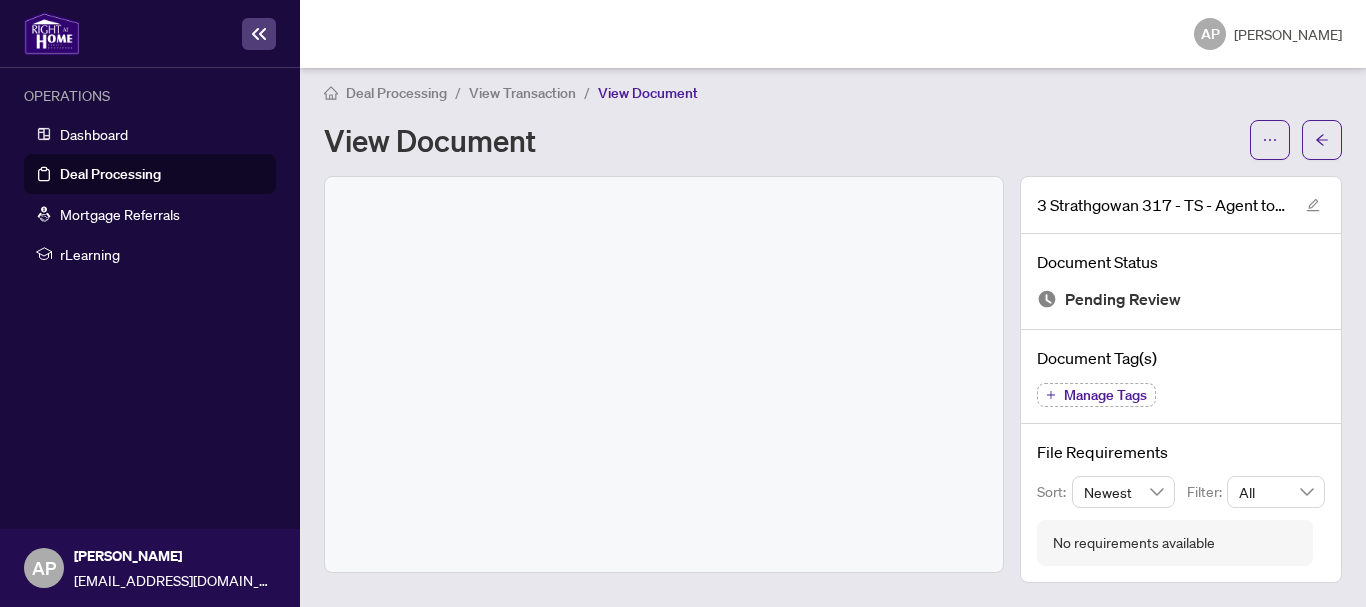 scroll, scrollTop: 10, scrollLeft: 0, axis: vertical 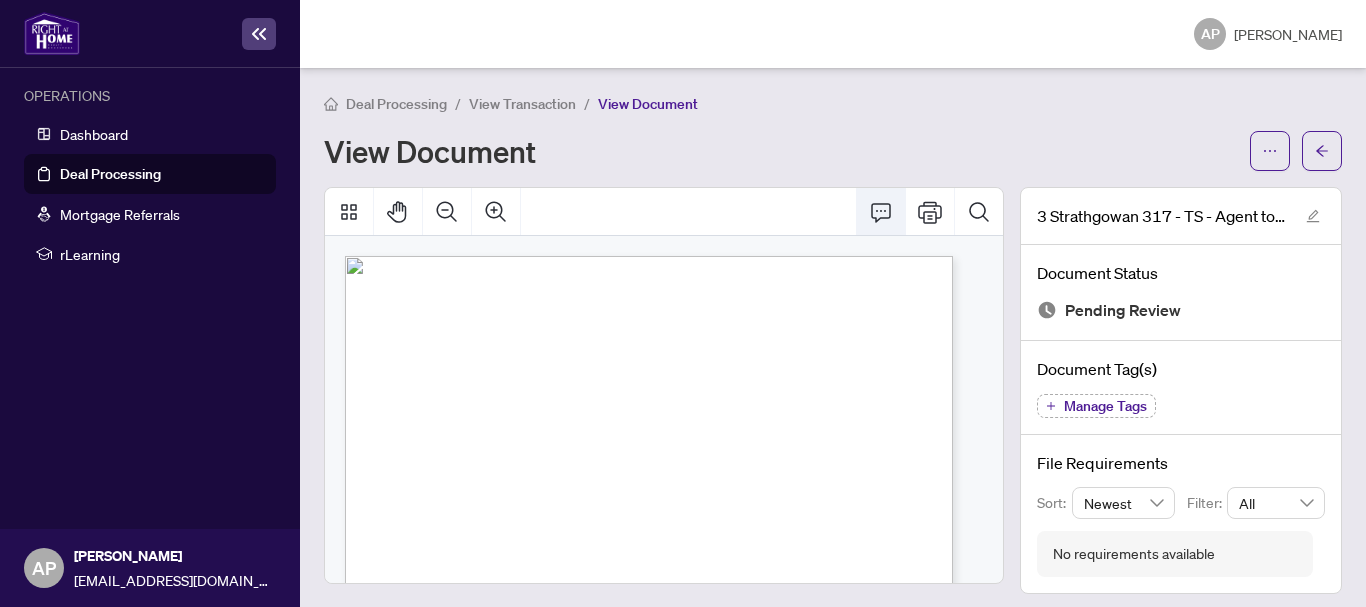 click 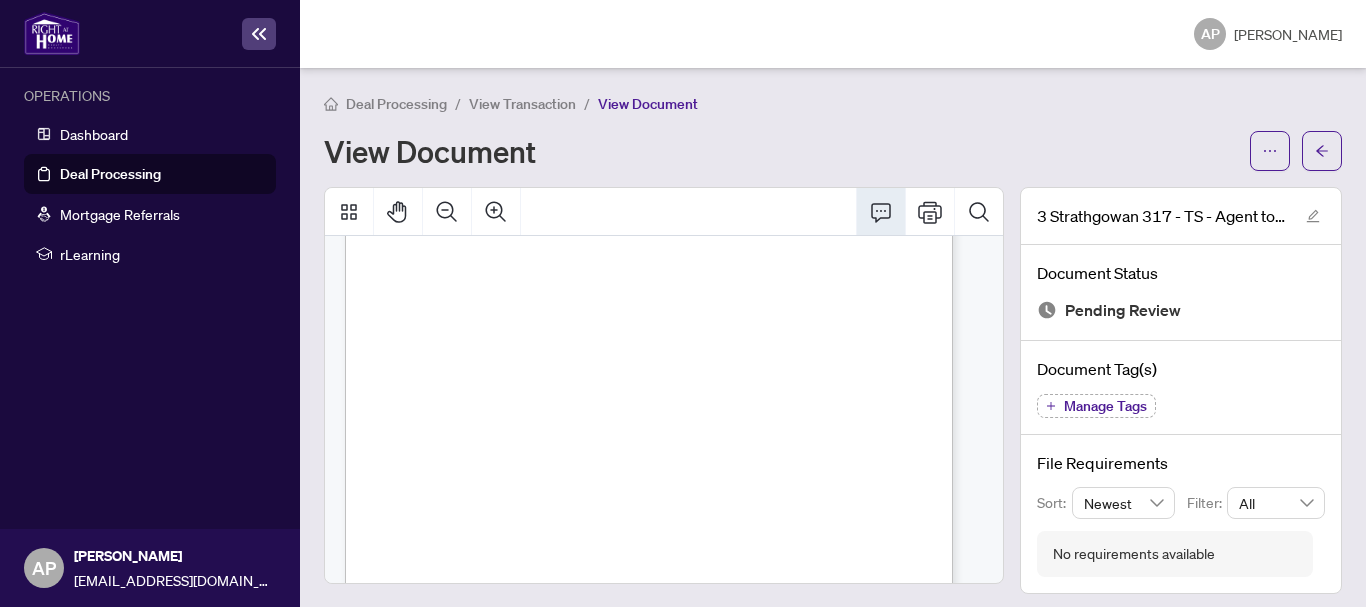 scroll, scrollTop: 300, scrollLeft: 0, axis: vertical 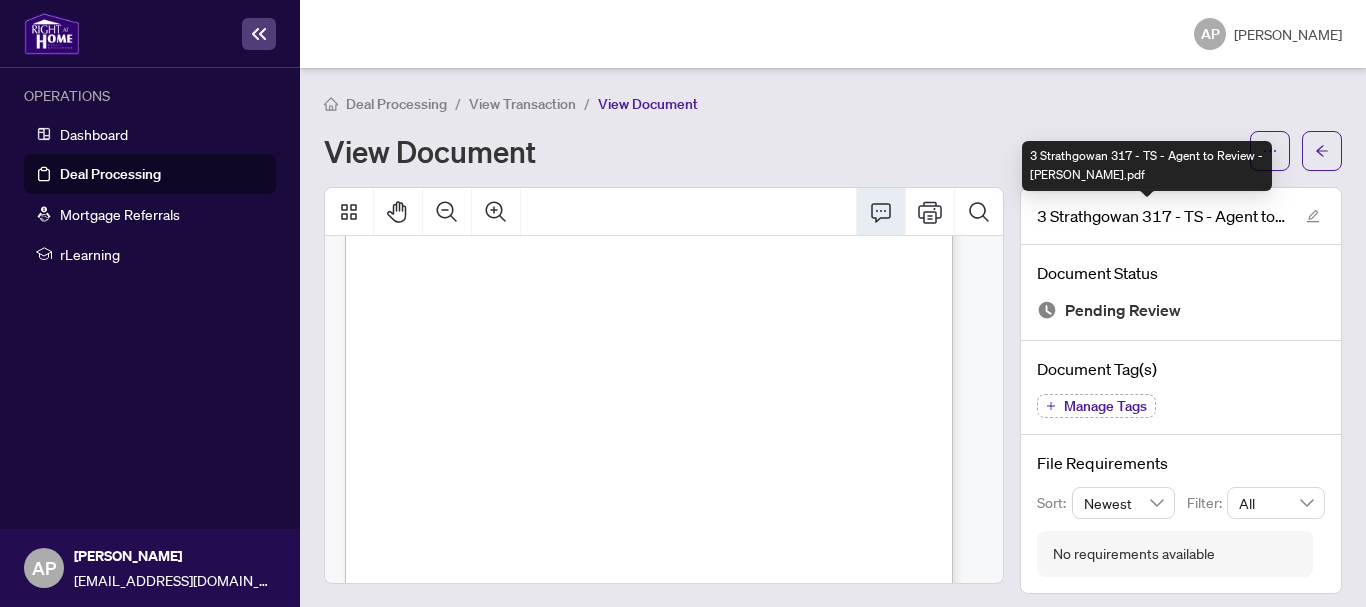 click on "3 Strathgowan 317 - TS - Agent to Review - [PERSON_NAME].pdf" at bounding box center [1162, 216] 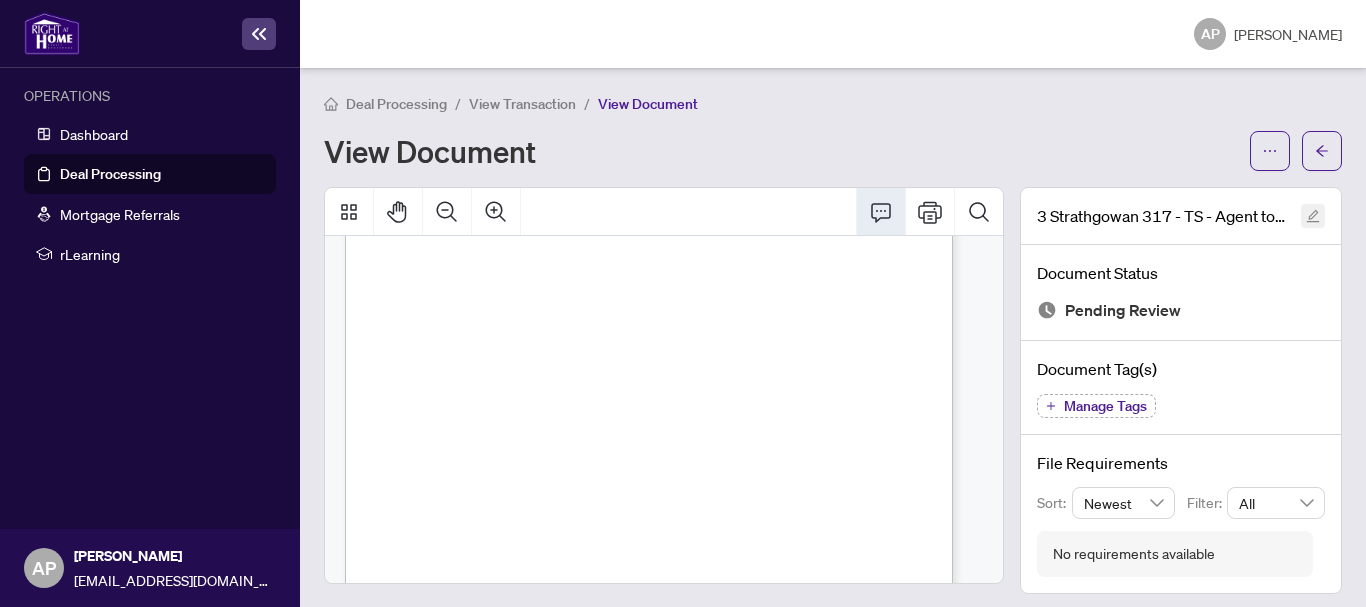 click 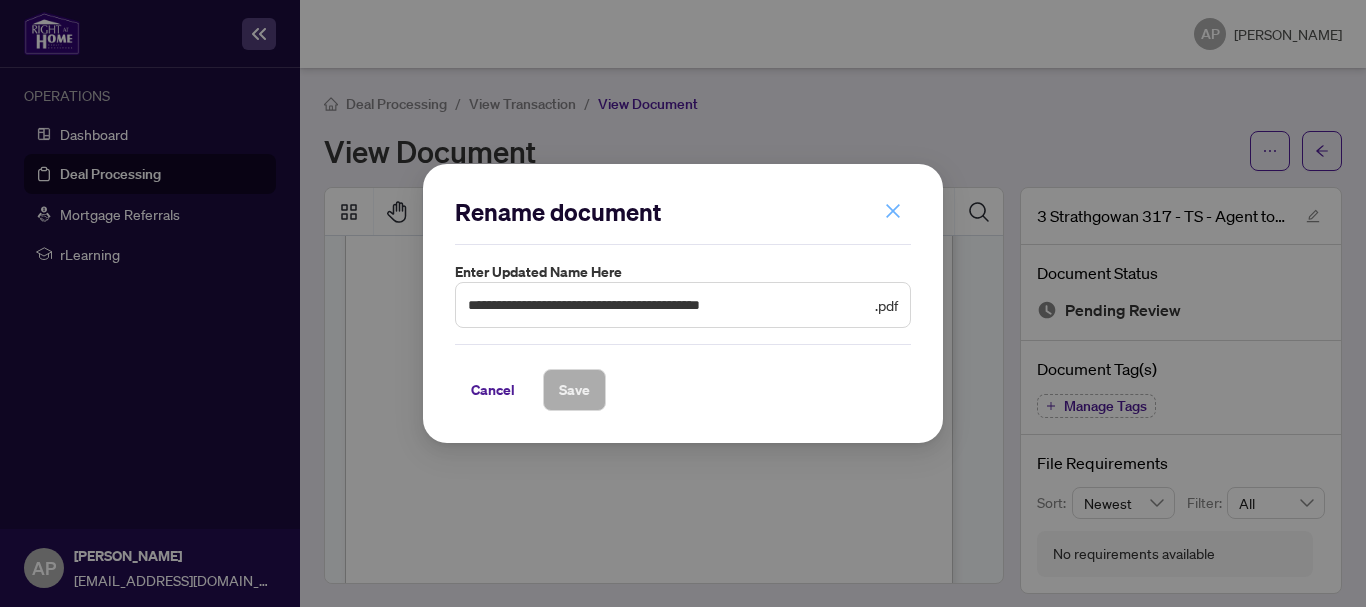 click at bounding box center [893, 211] 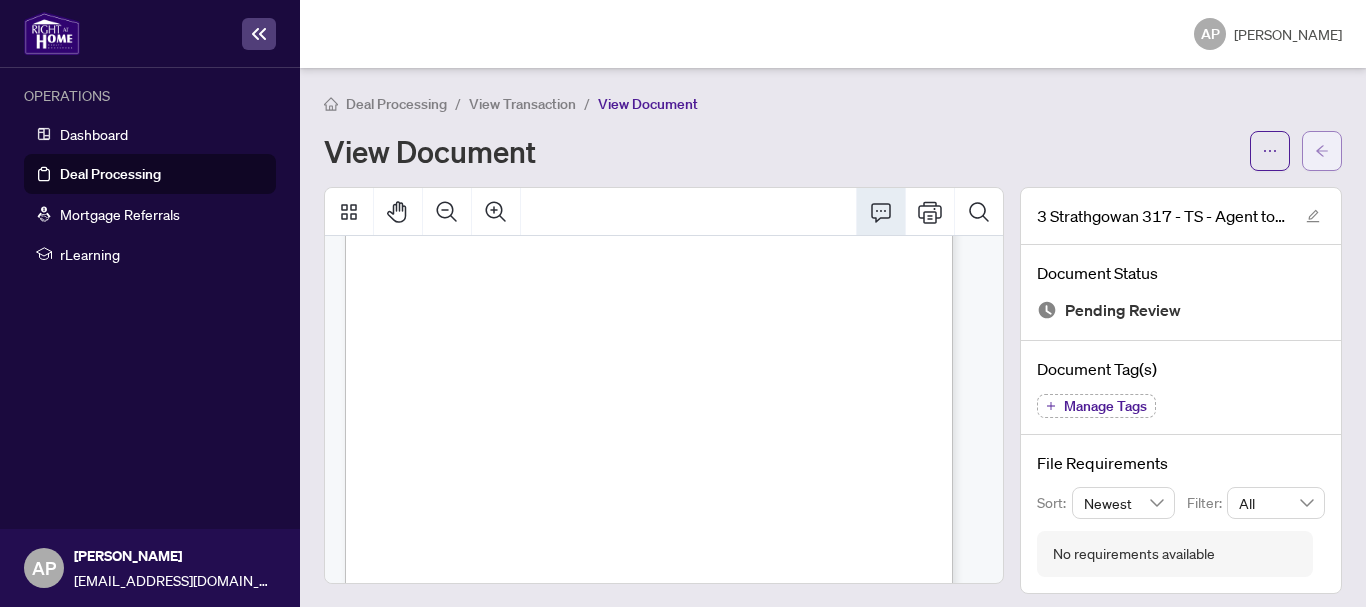 click at bounding box center [1322, 151] 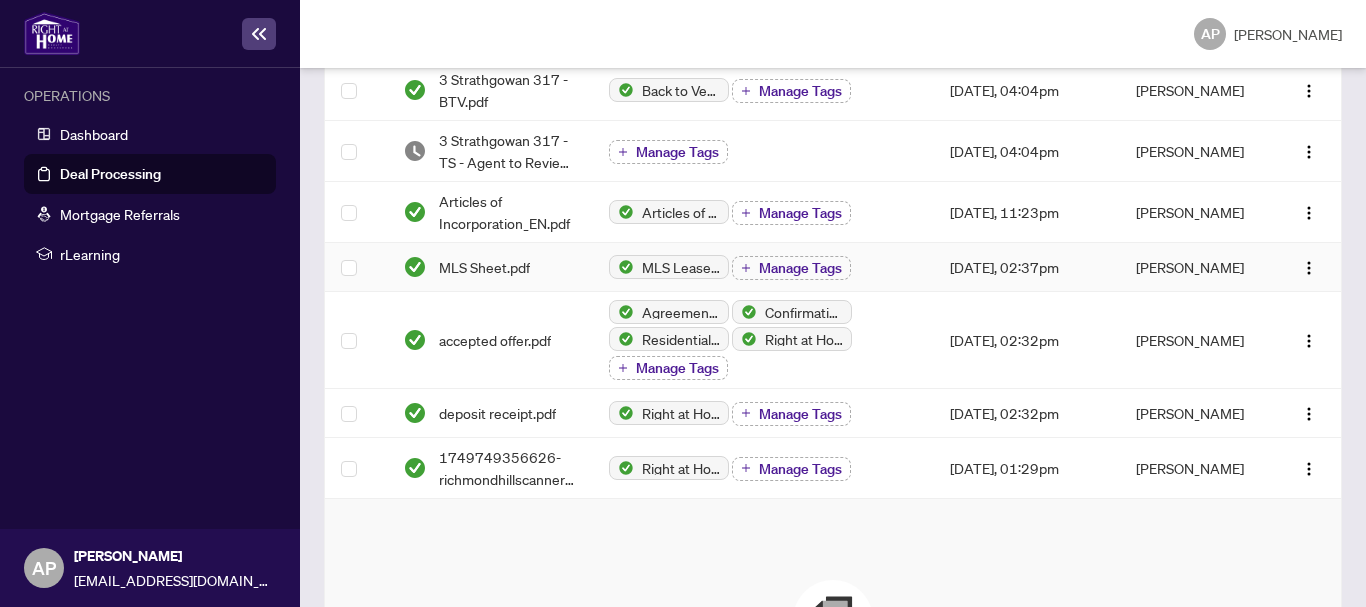 scroll, scrollTop: 400, scrollLeft: 0, axis: vertical 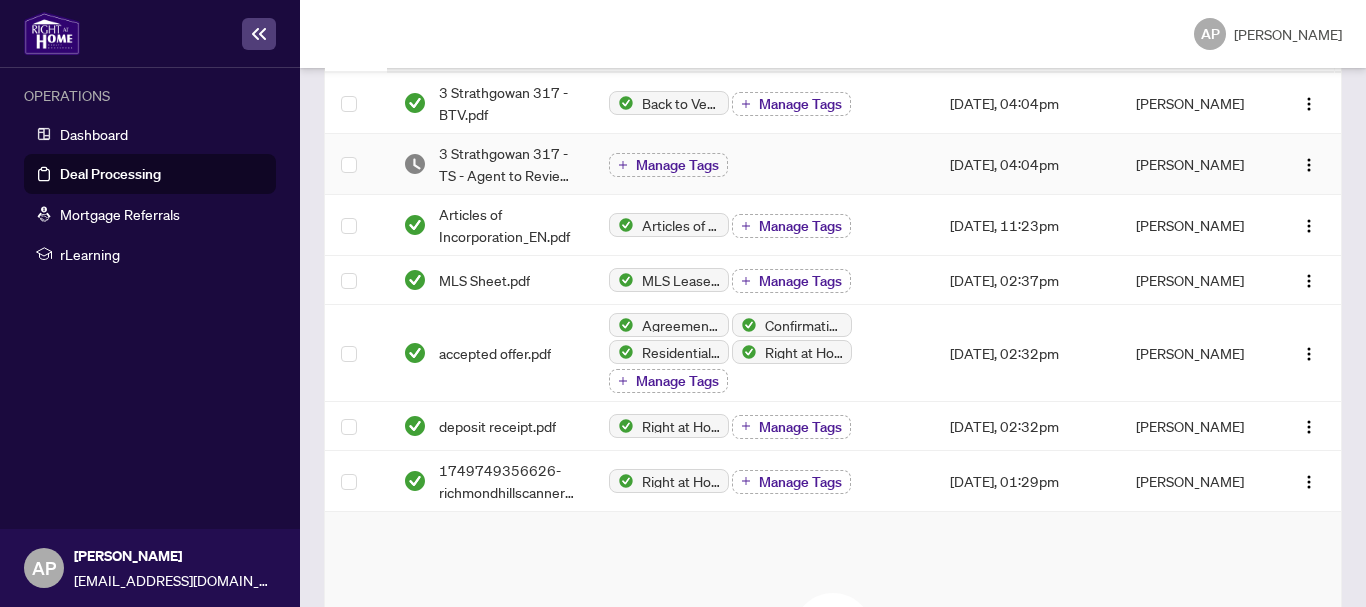 click on "Manage Tags" at bounding box center (763, 165) 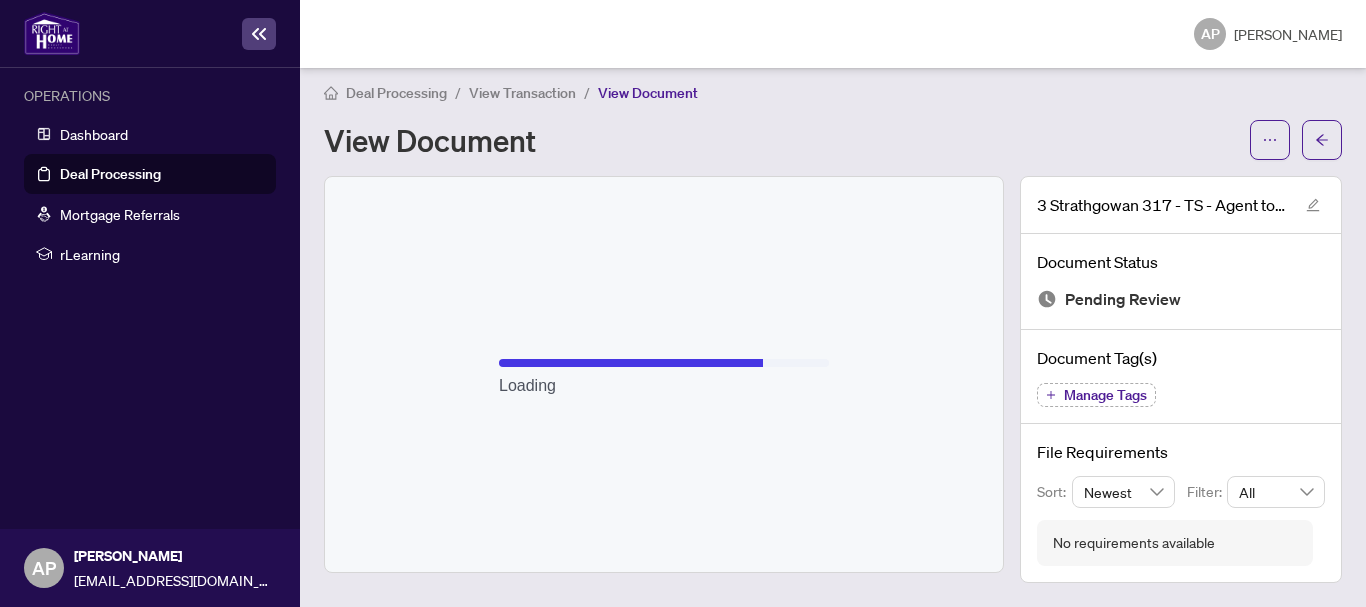scroll, scrollTop: 10, scrollLeft: 0, axis: vertical 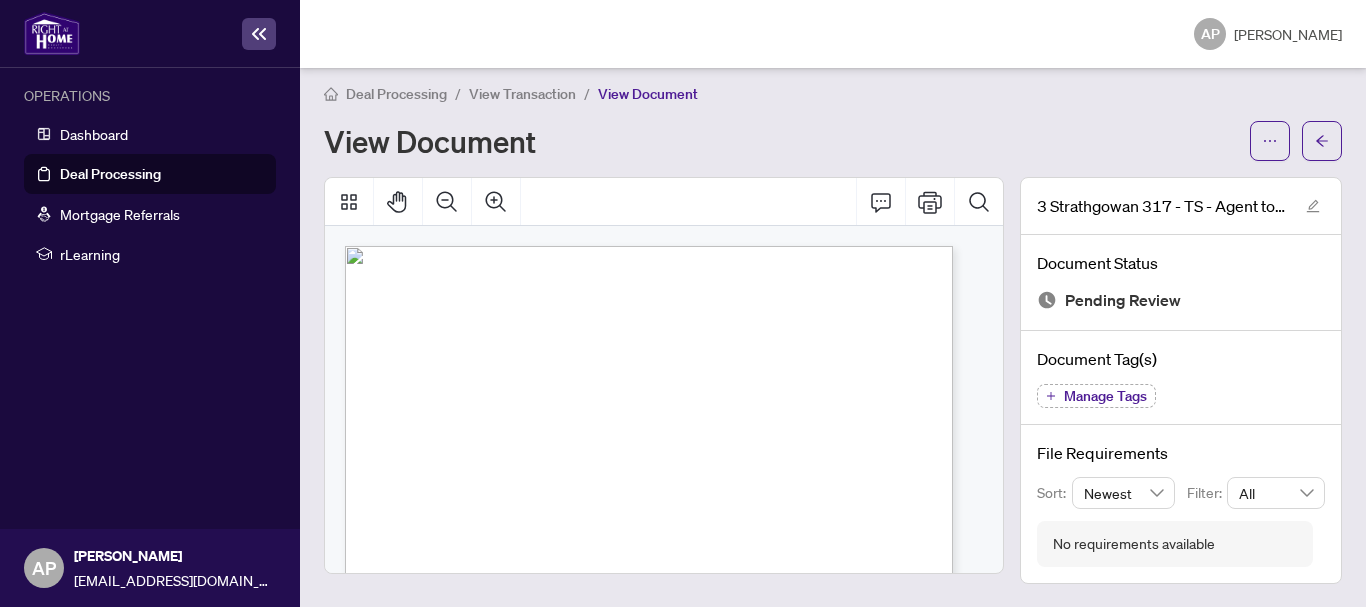 click on "View Transaction" at bounding box center [522, 94] 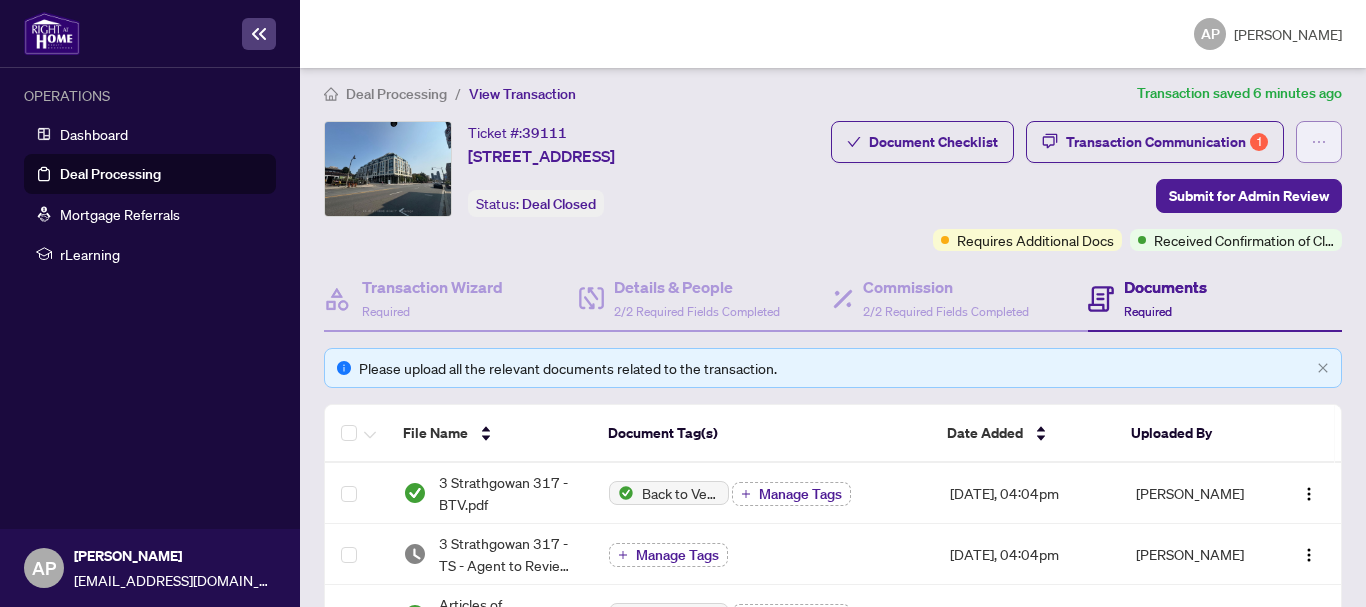 click 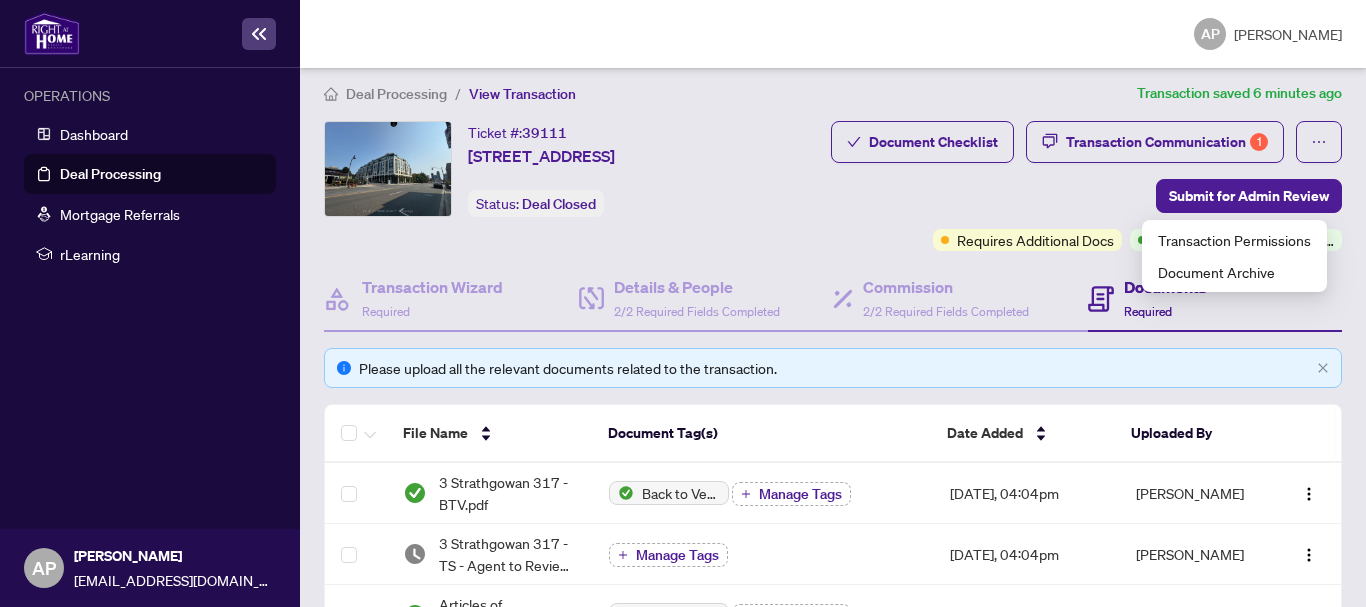 click on "Document Checklist Transaction Communication 1" at bounding box center [1086, 142] 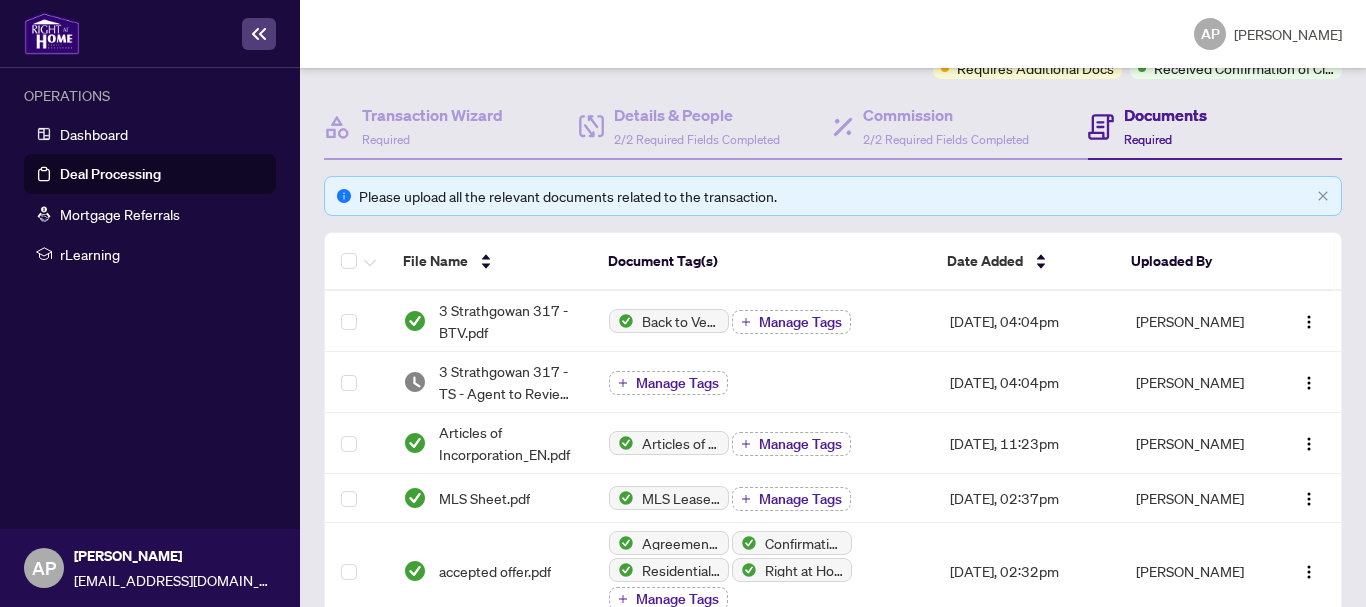 scroll, scrollTop: 310, scrollLeft: 0, axis: vertical 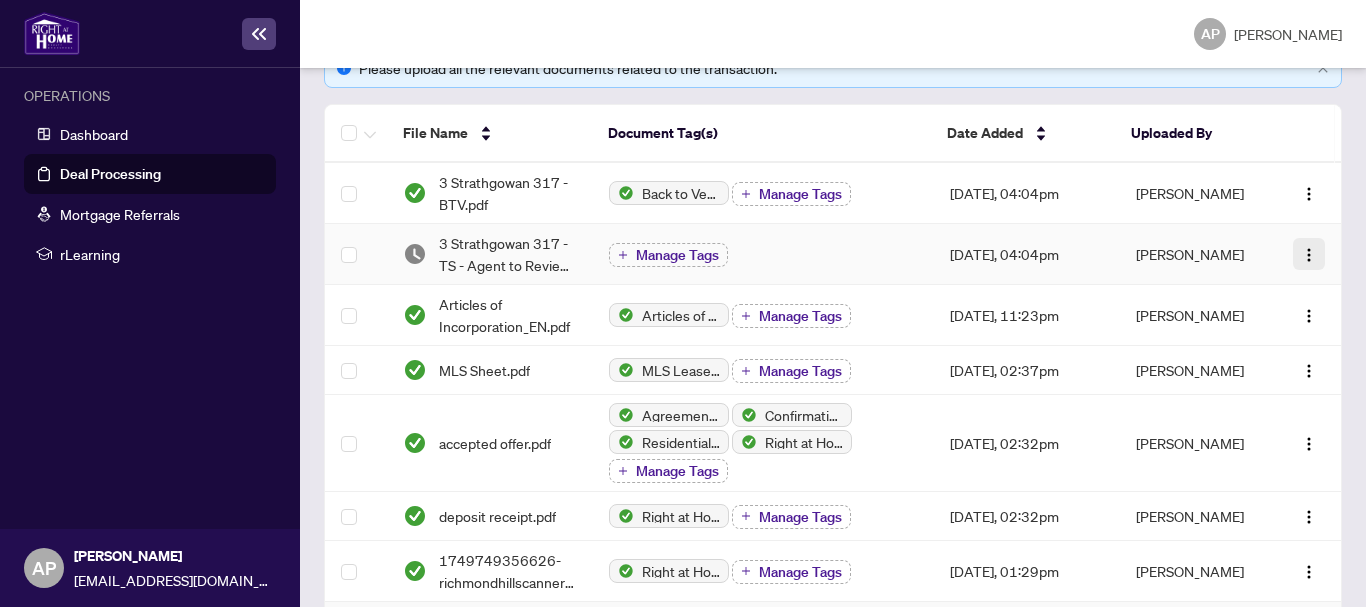 click at bounding box center (1309, 255) 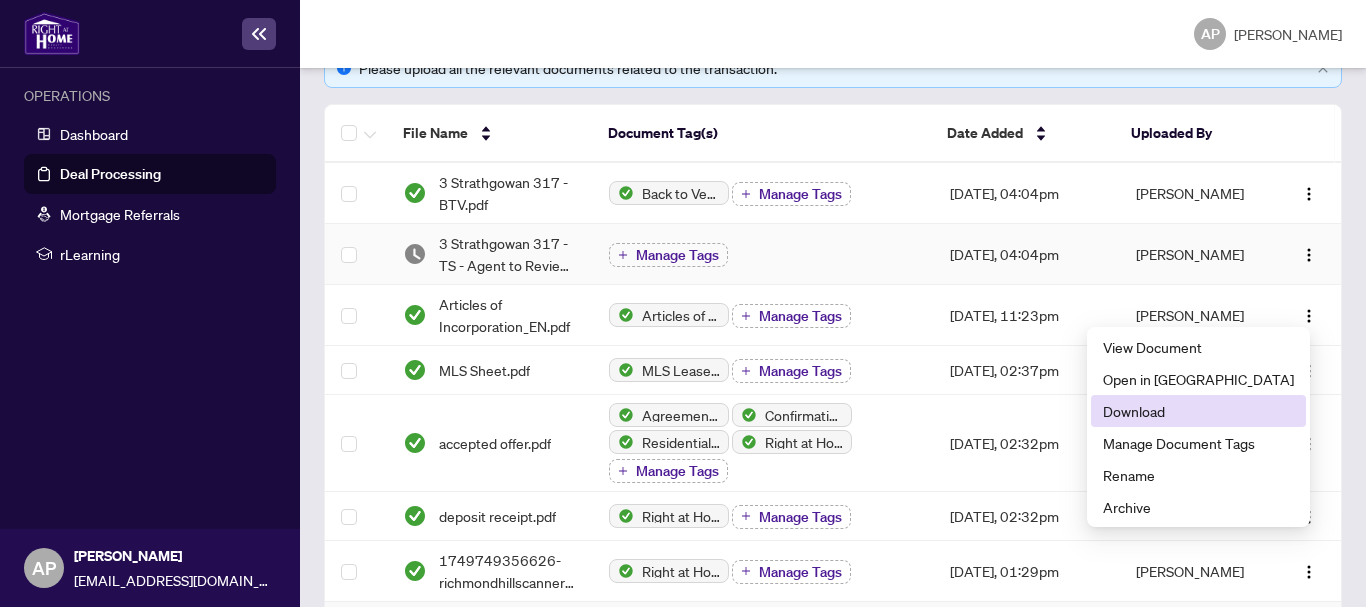 click on "Download" at bounding box center [1198, 411] 